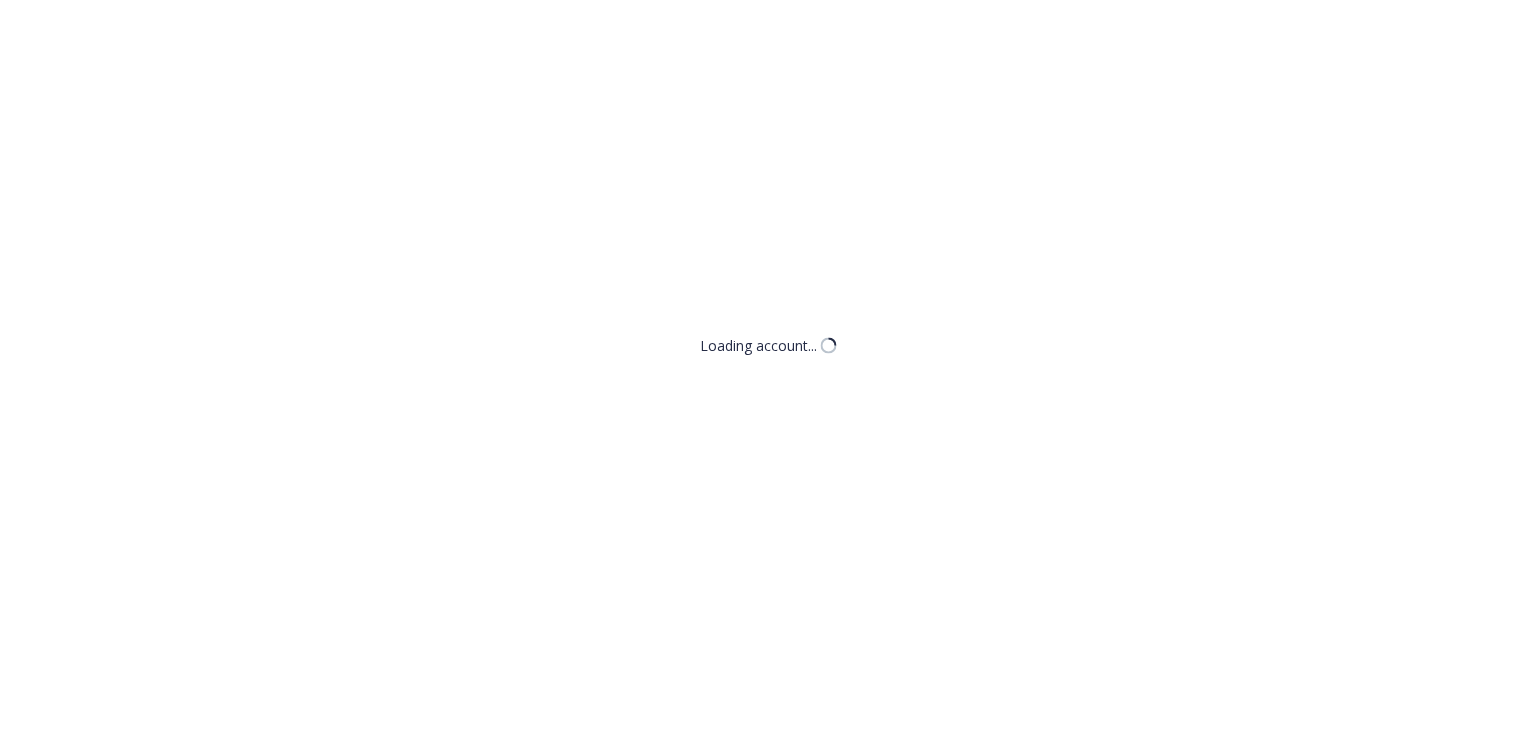 scroll, scrollTop: 0, scrollLeft: 0, axis: both 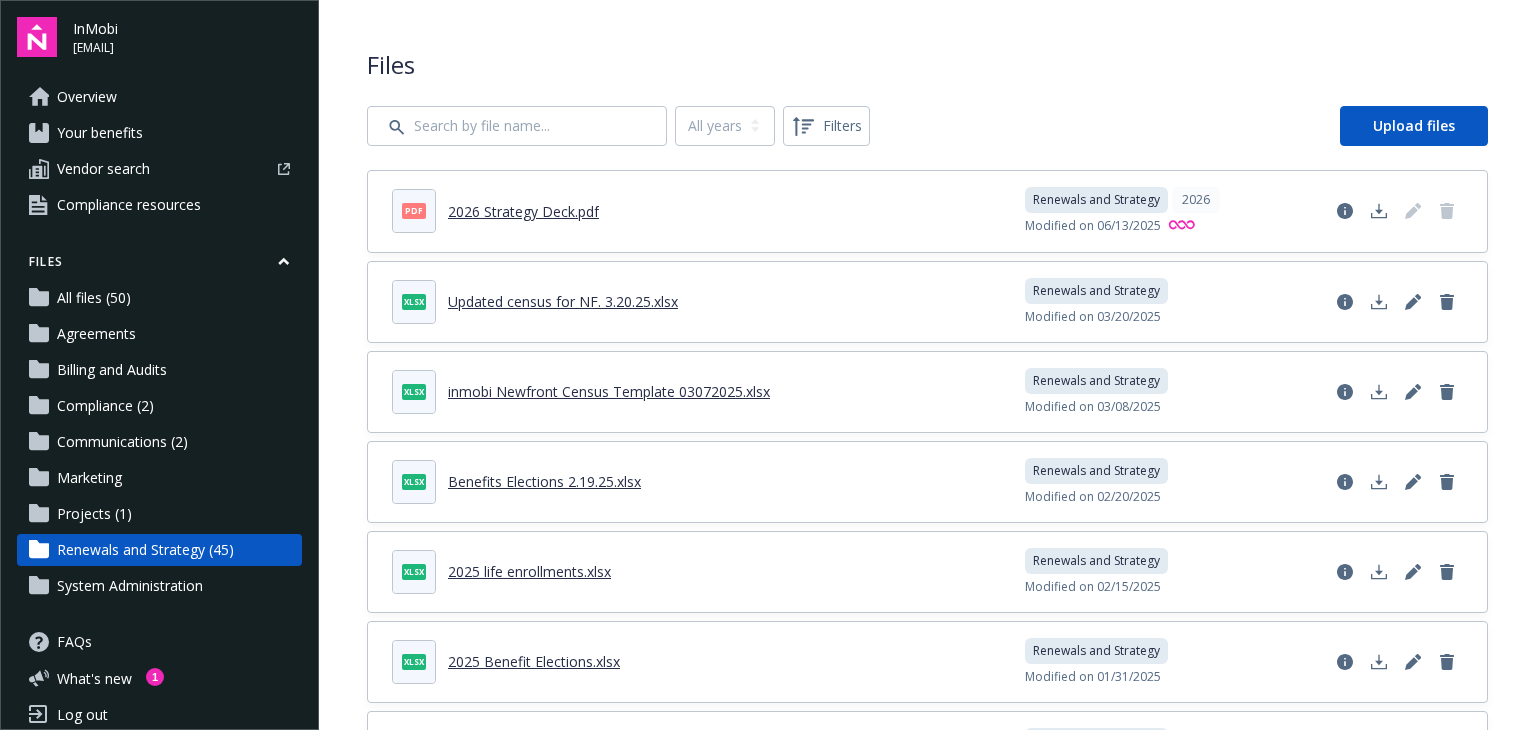 click on "Projects (1)" at bounding box center (94, 514) 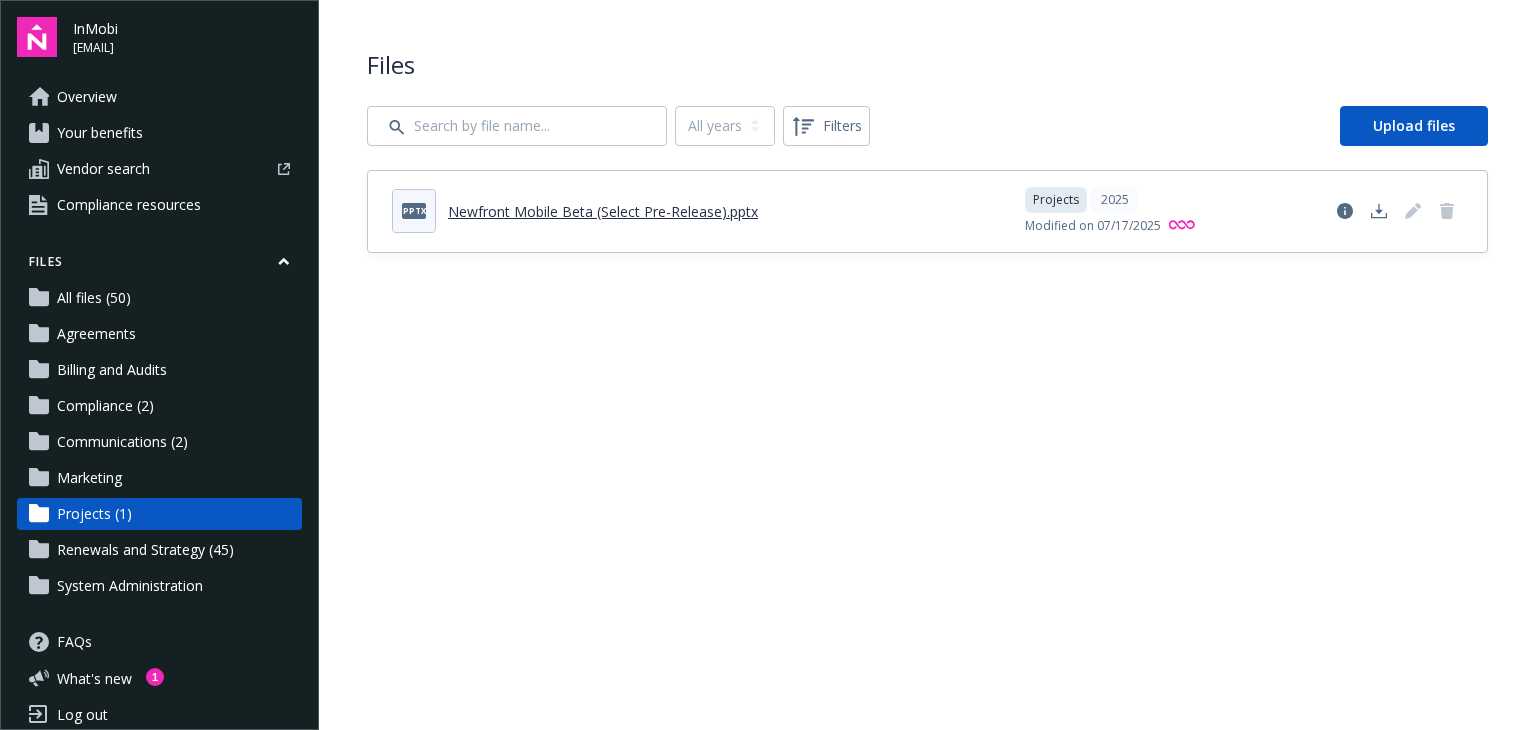 click on "Renewals and Strategy (45)" at bounding box center [145, 550] 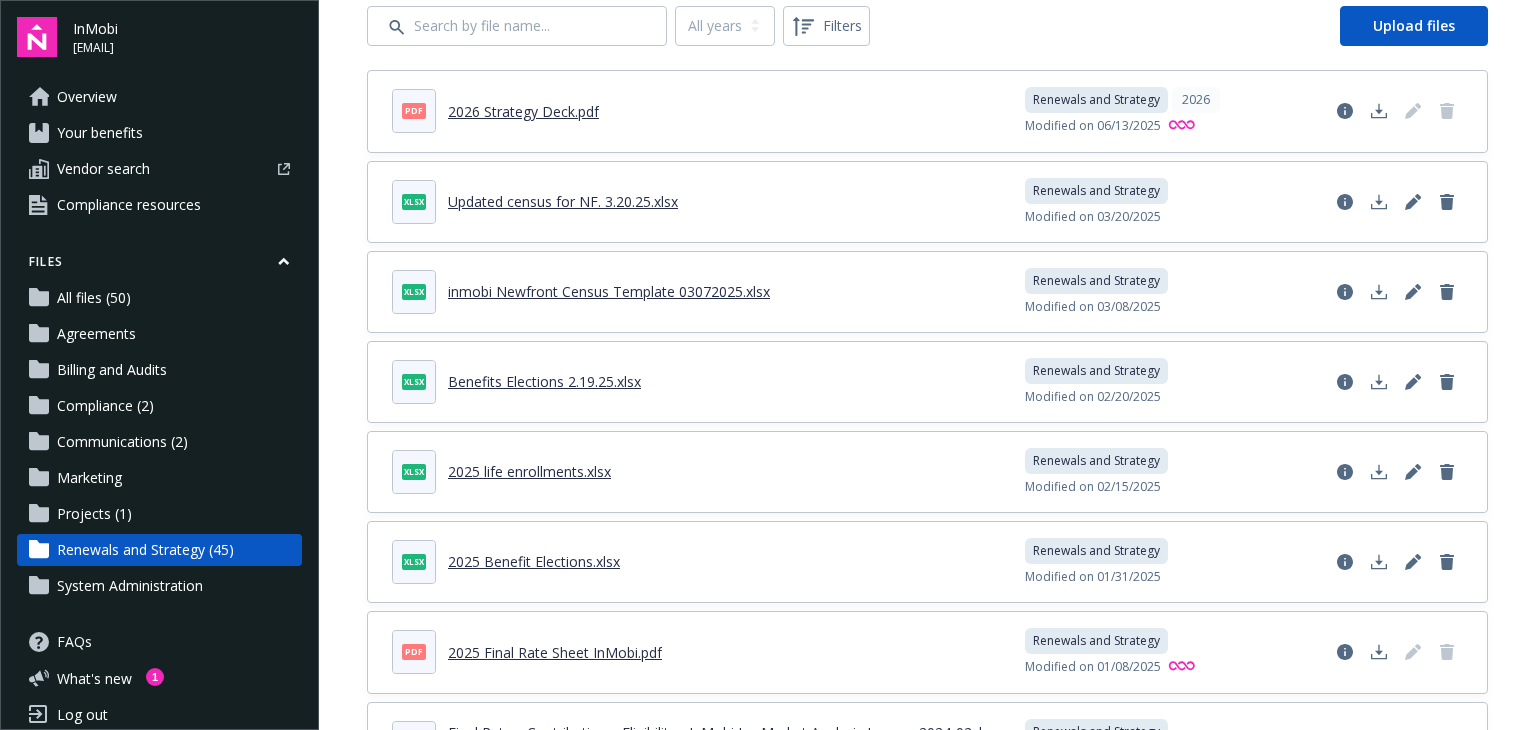scroll, scrollTop: 0, scrollLeft: 0, axis: both 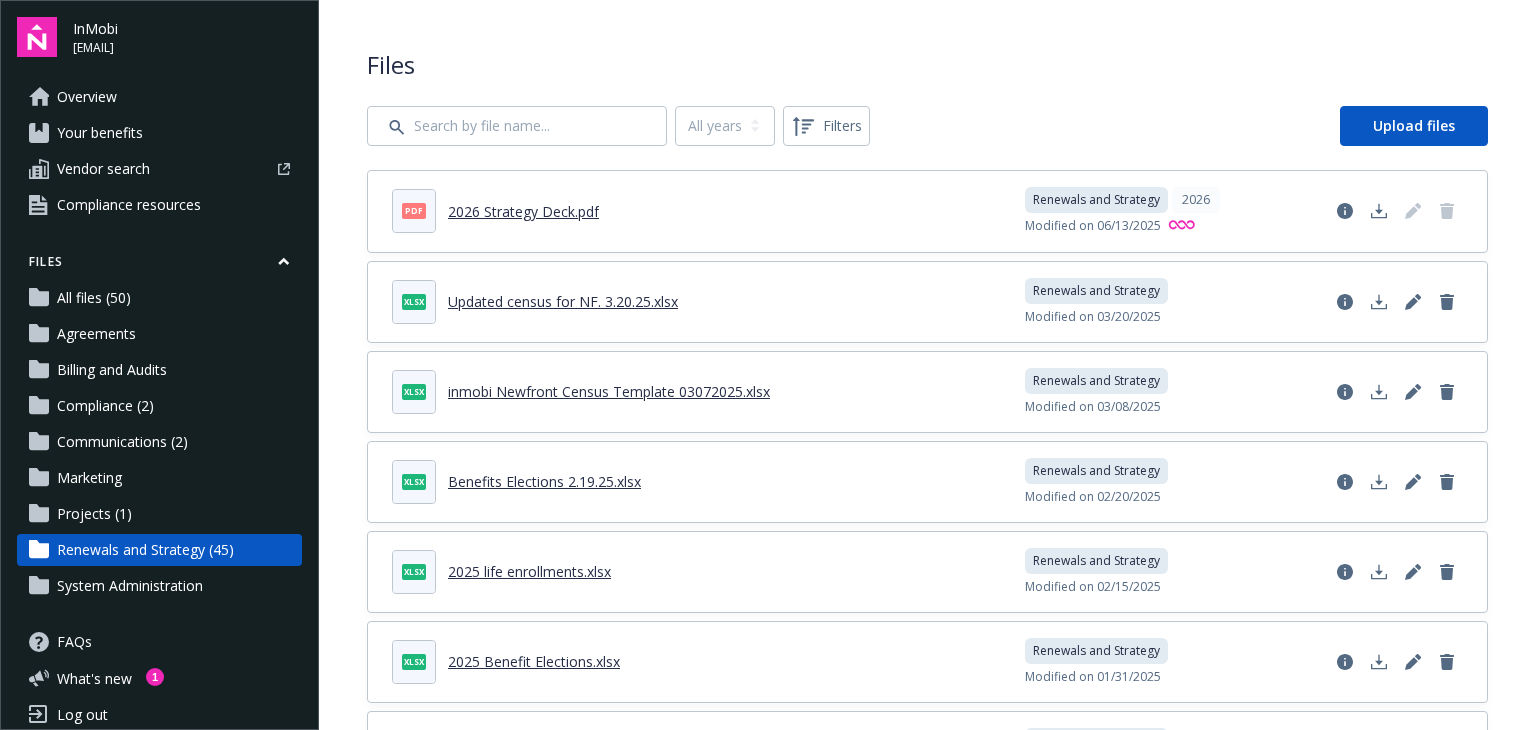 click on "Projects (1)" at bounding box center (159, 514) 